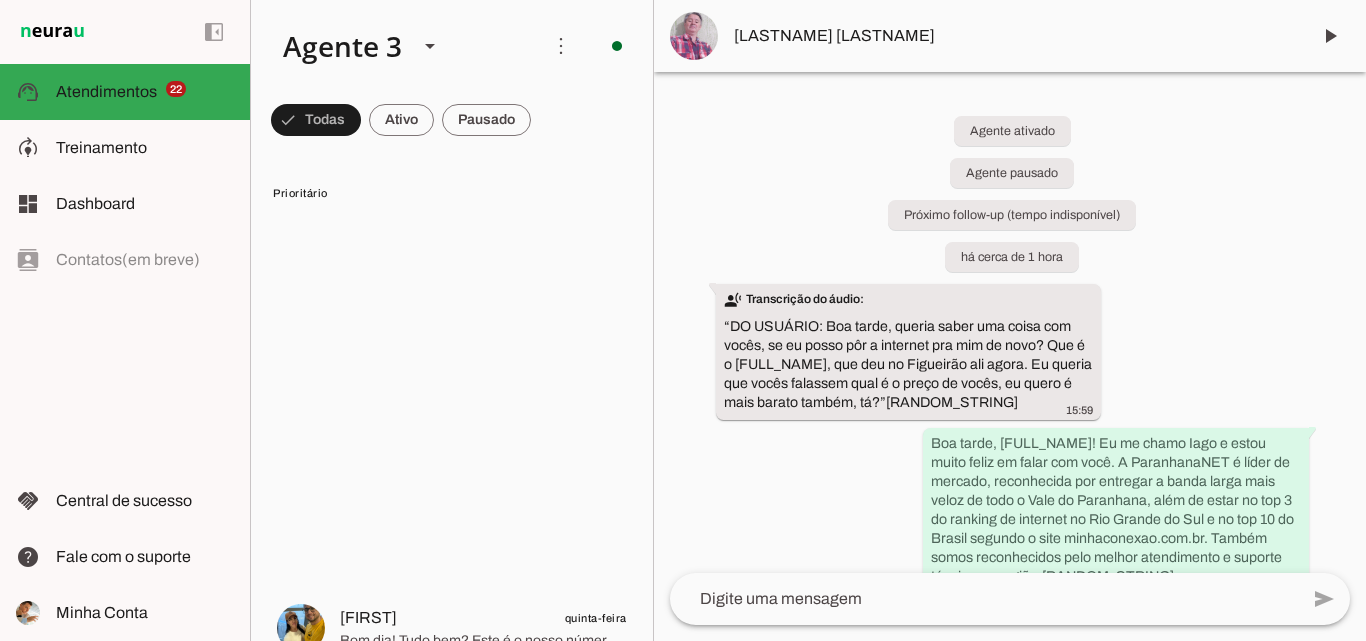 scroll, scrollTop: 0, scrollLeft: 0, axis: both 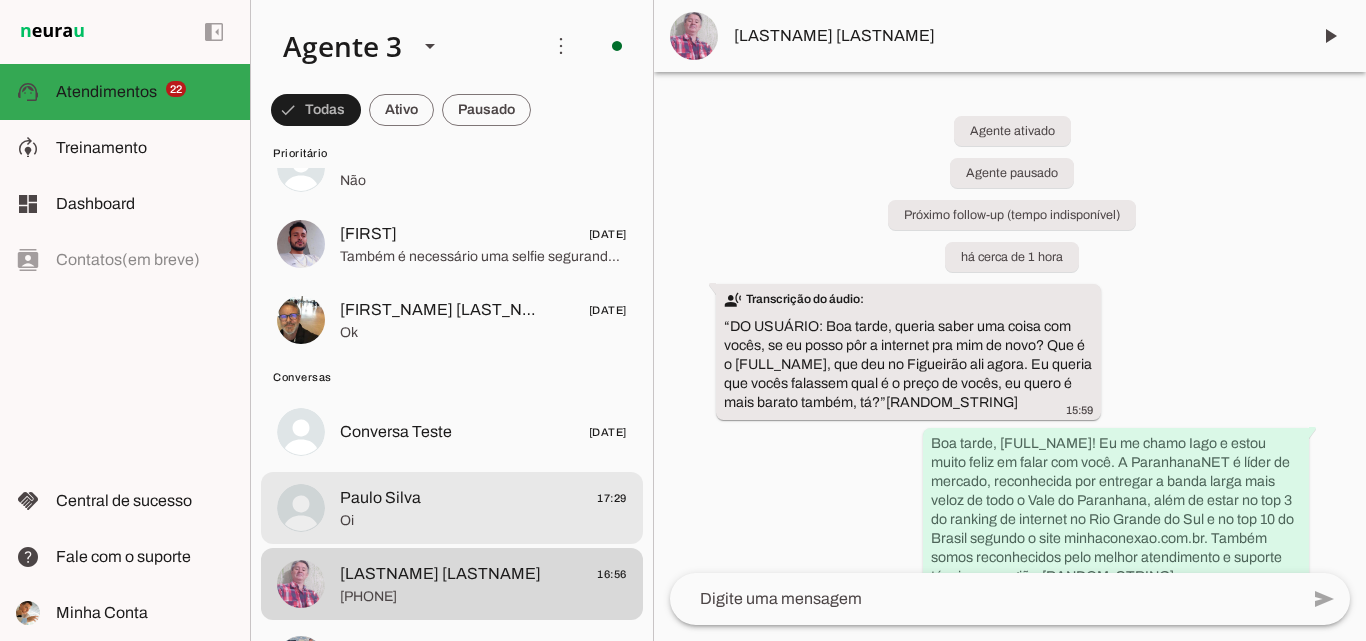 click on "[FIRST_NAME] [LAST_NAME]
[TIME]" 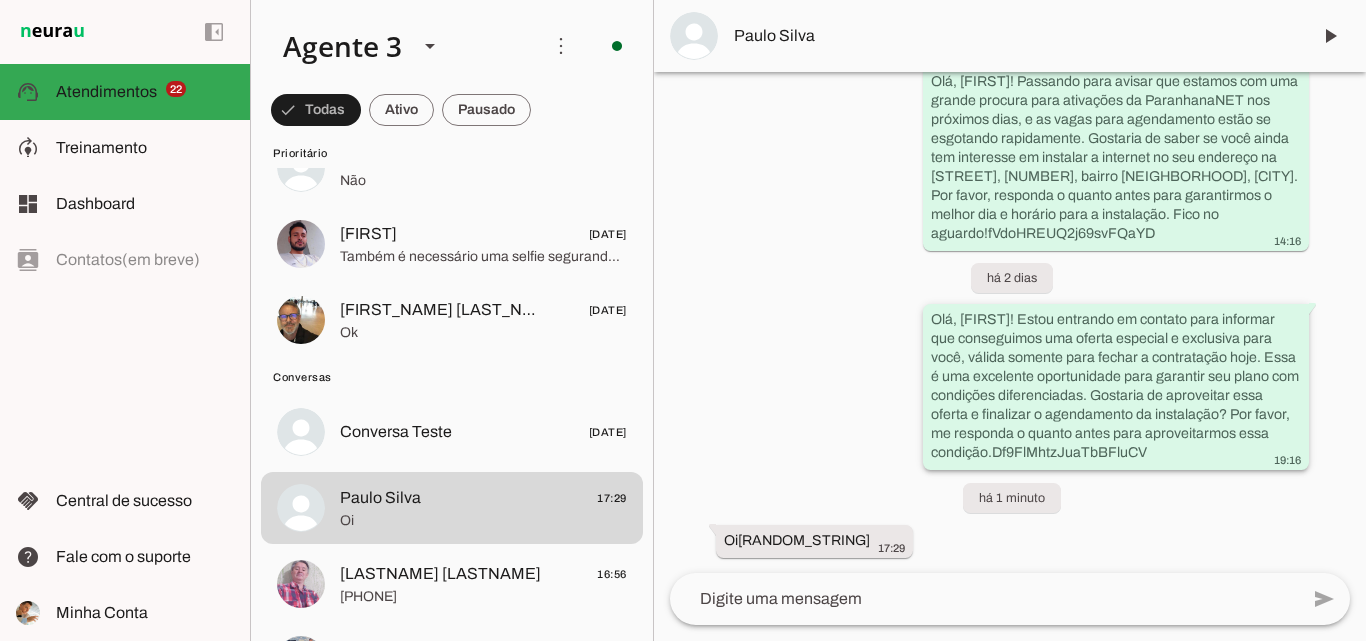 scroll, scrollTop: 4502, scrollLeft: 0, axis: vertical 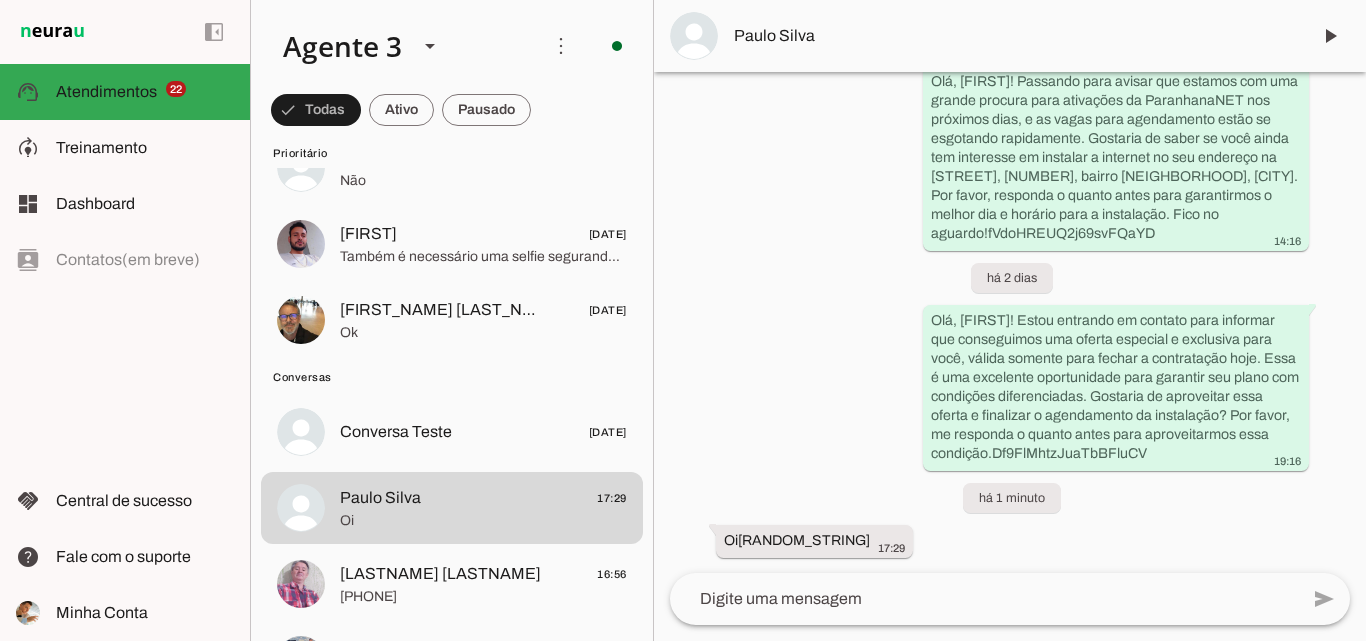 click on "Paulo Silva" at bounding box center (1014, 36) 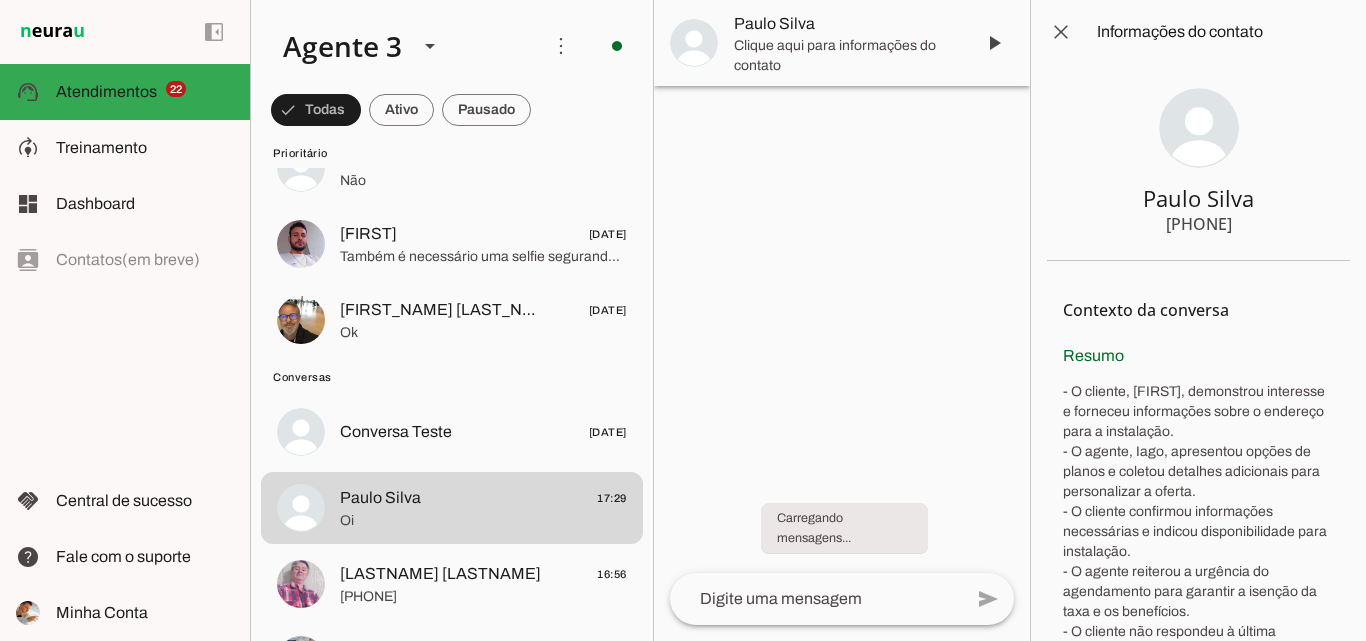 scroll, scrollTop: 0, scrollLeft: 0, axis: both 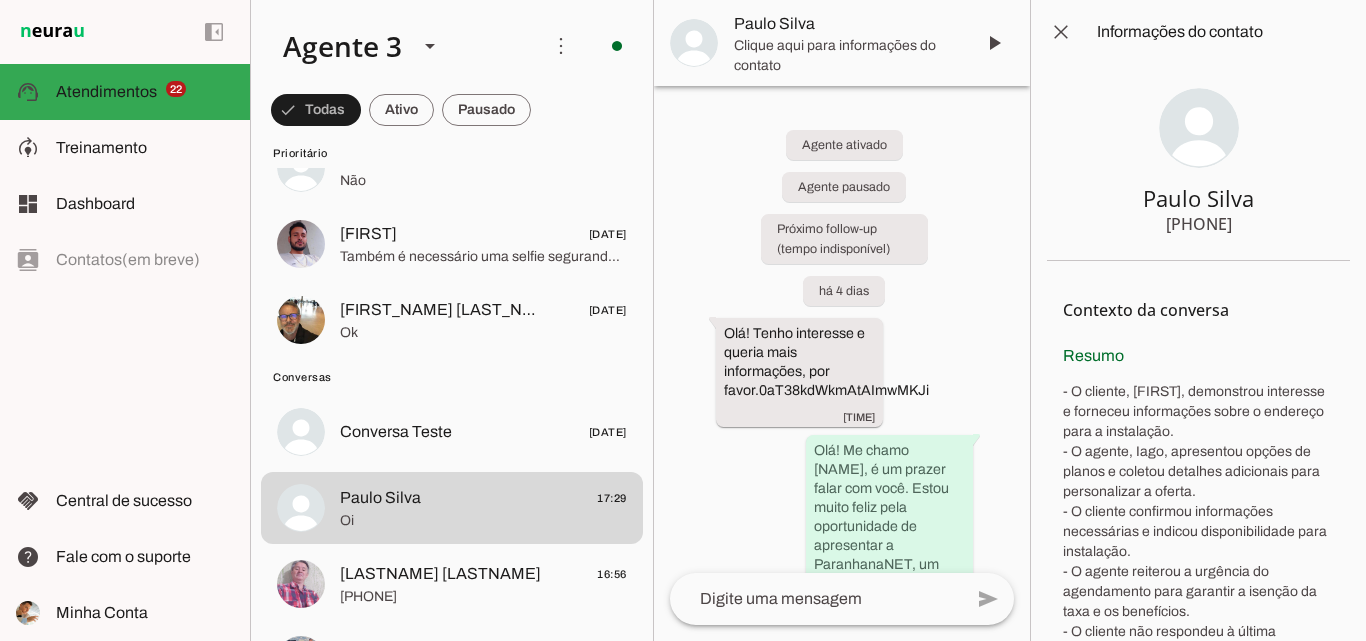 type 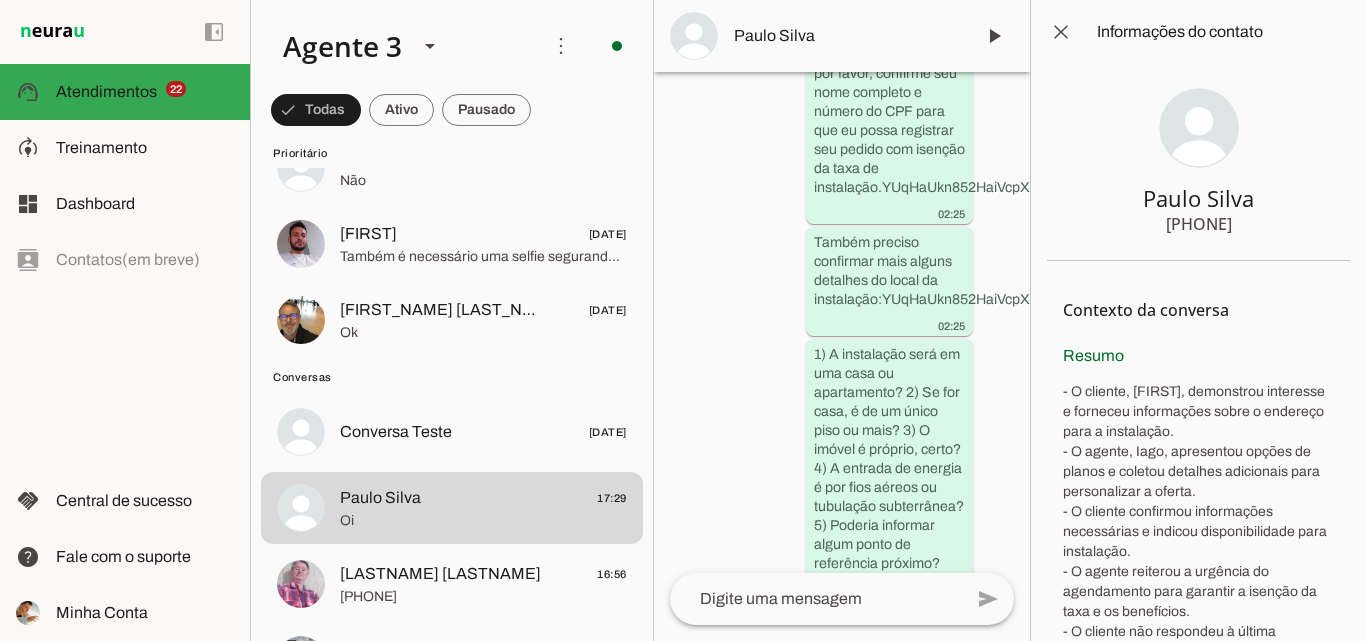 scroll, scrollTop: 6890, scrollLeft: 0, axis: vertical 